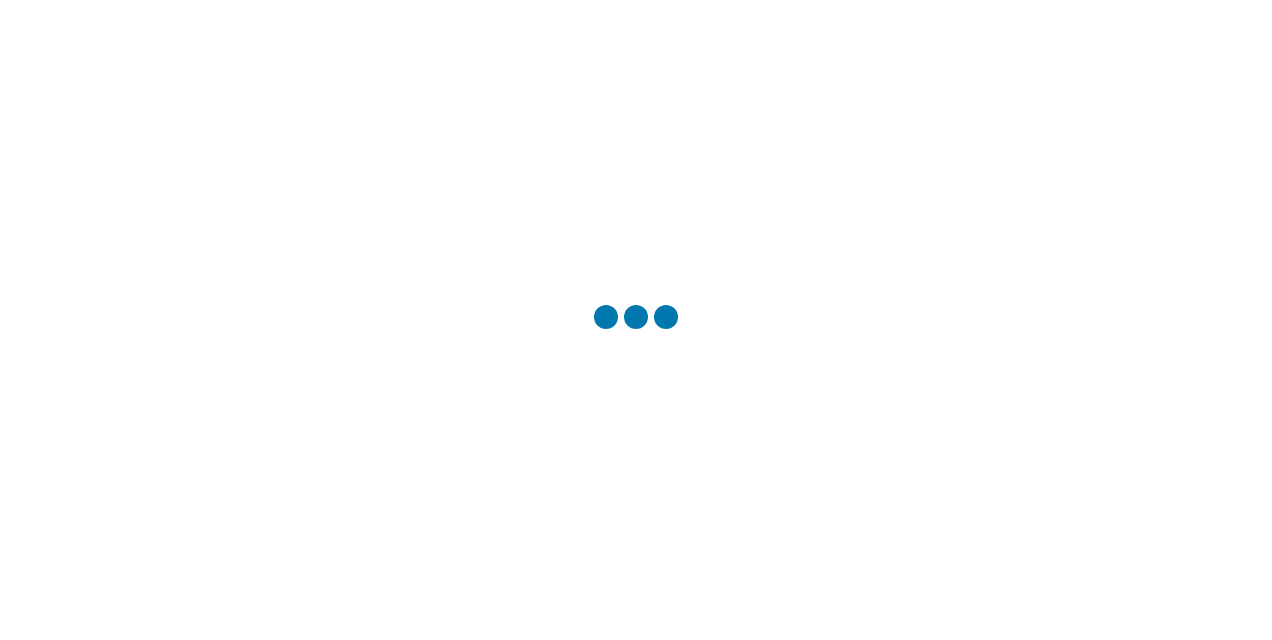 scroll, scrollTop: 0, scrollLeft: 0, axis: both 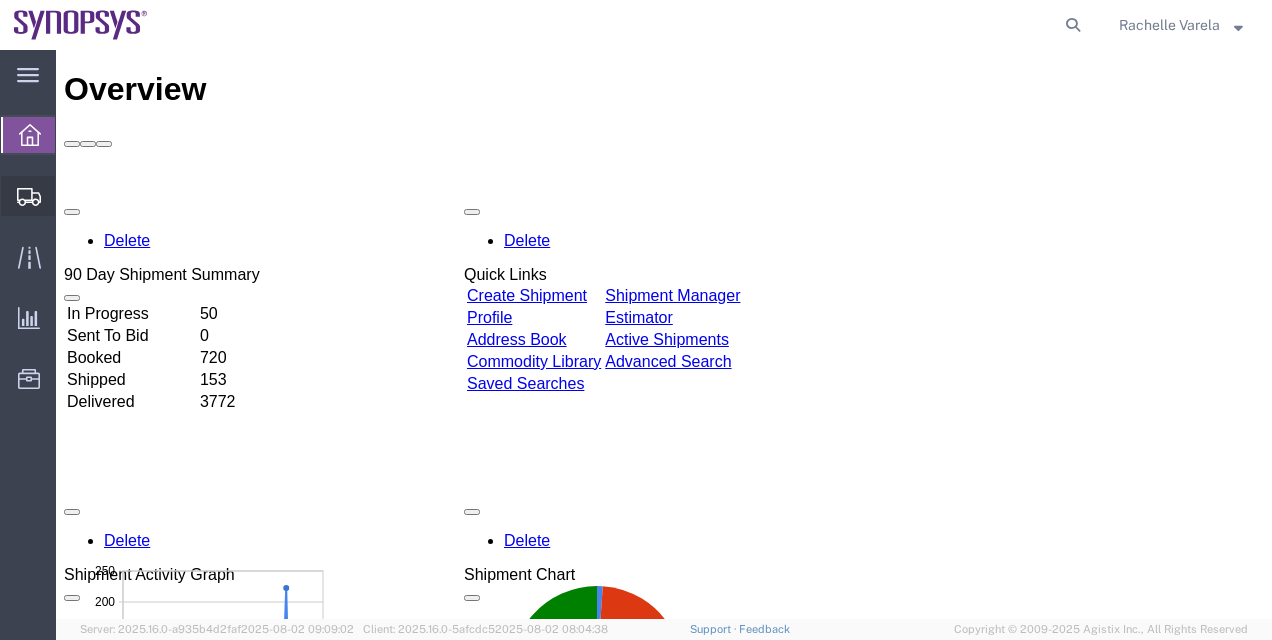 click on "Shipment Manager" 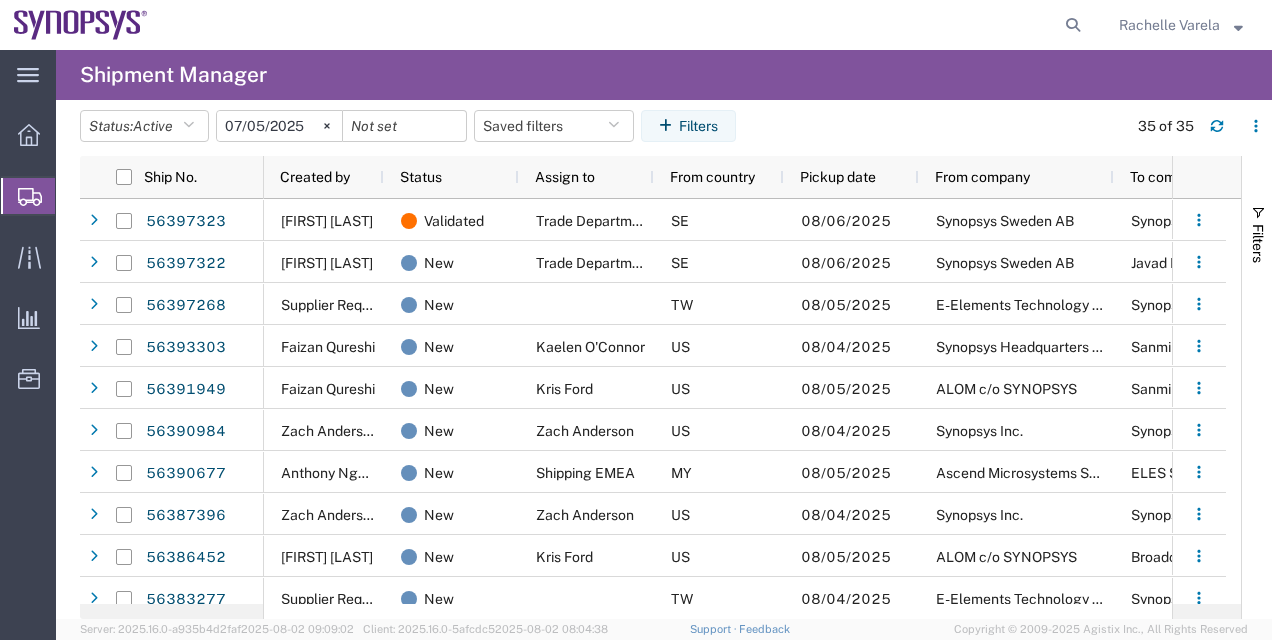 scroll, scrollTop: 0, scrollLeft: 302, axis: horizontal 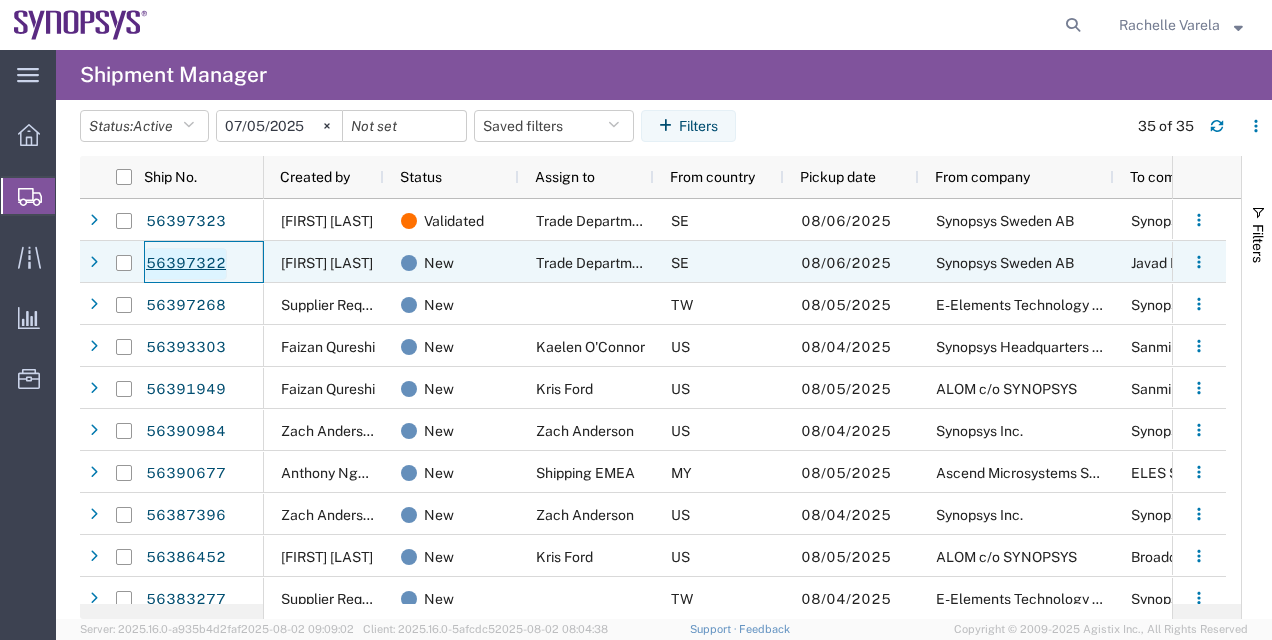 click on "56397322" 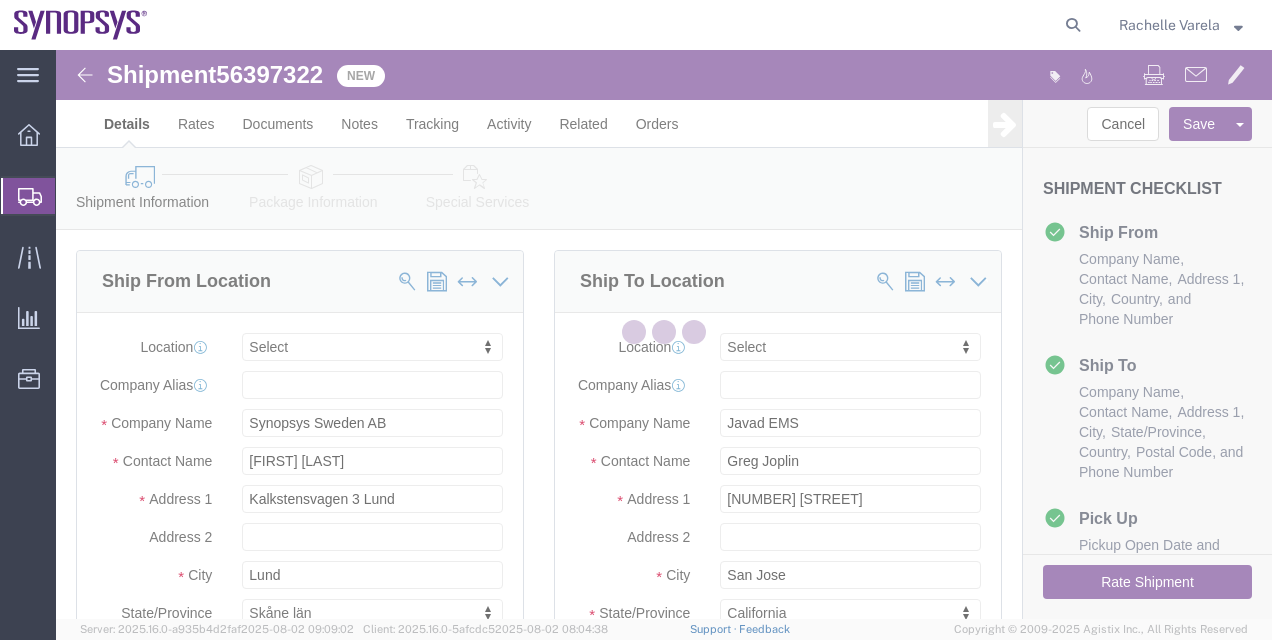 select 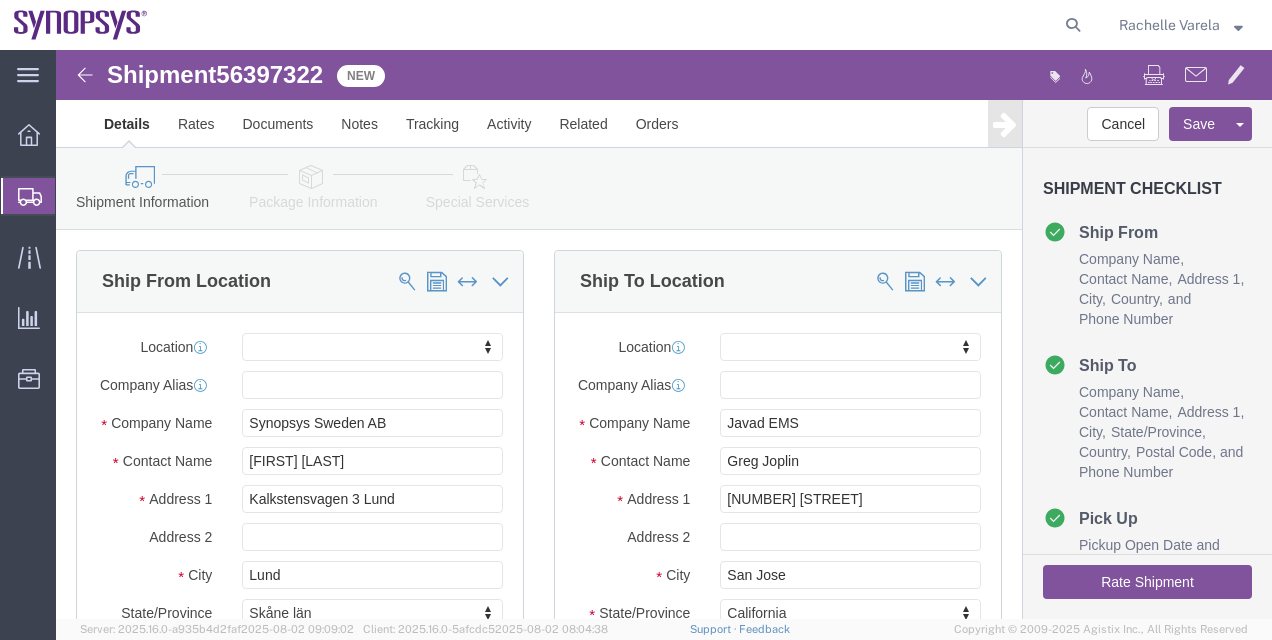 click 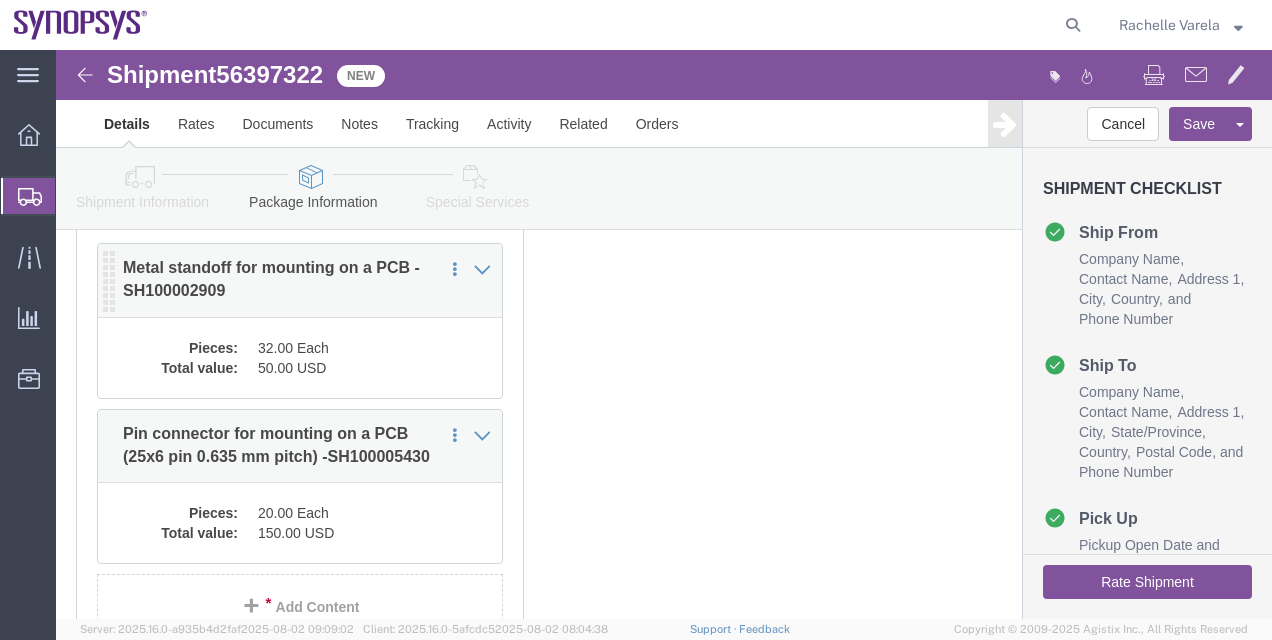 click on "32.00 Each" 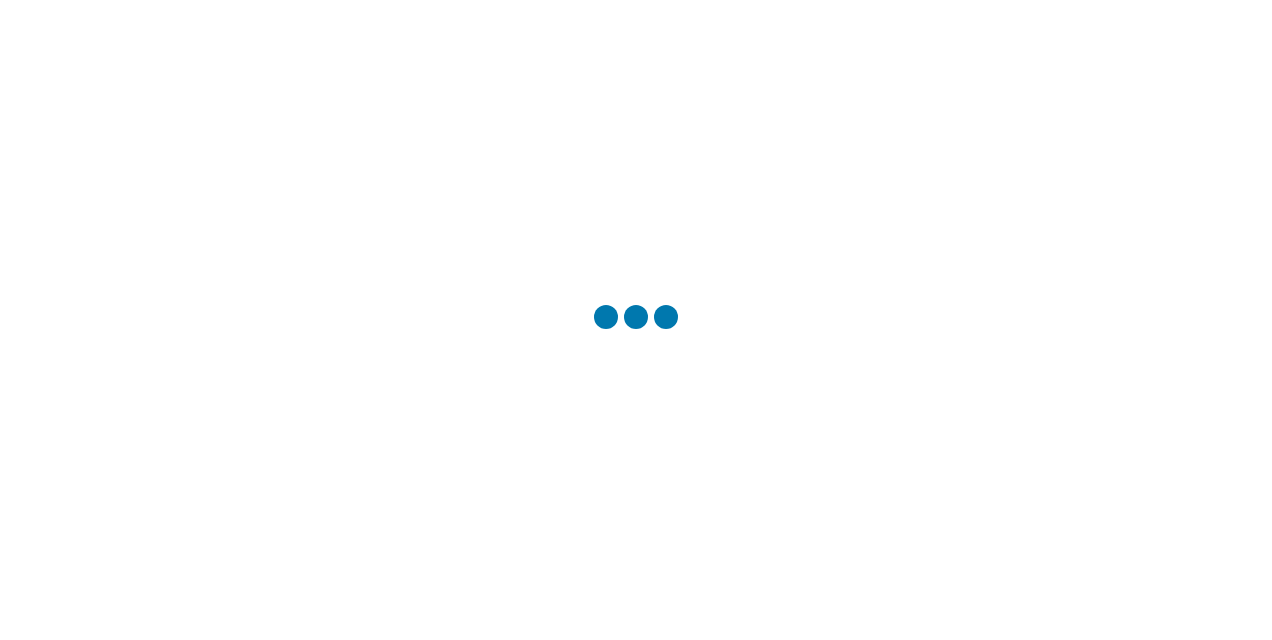 scroll, scrollTop: 0, scrollLeft: 0, axis: both 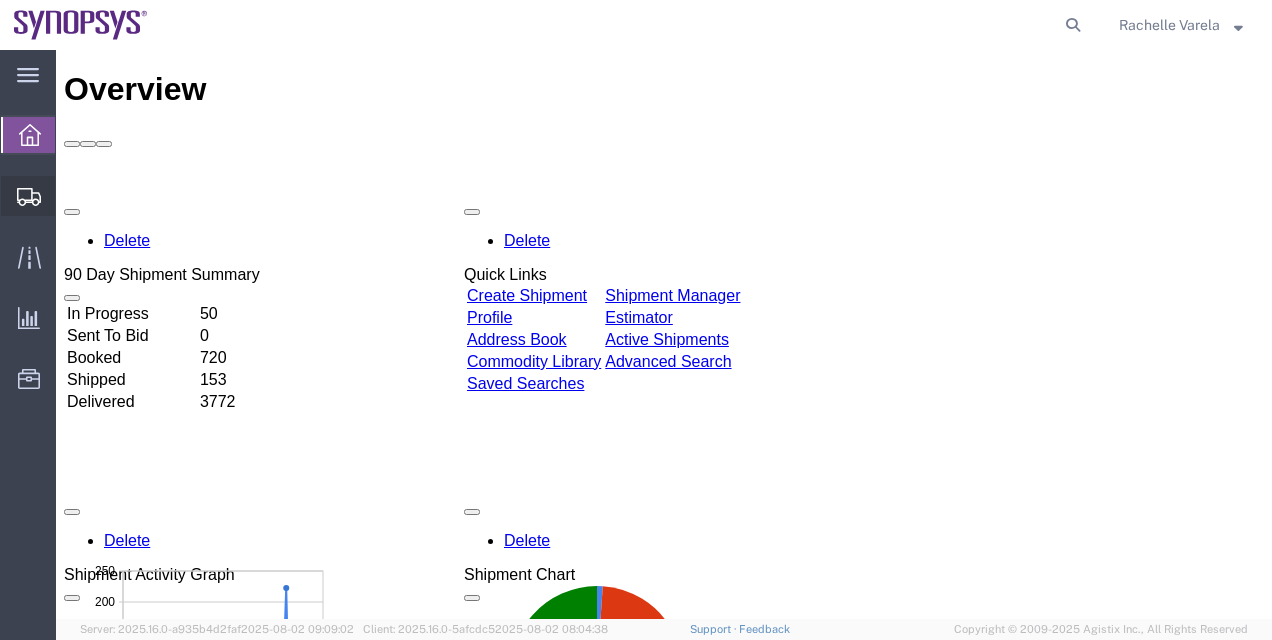 click on "Shipment Manager" 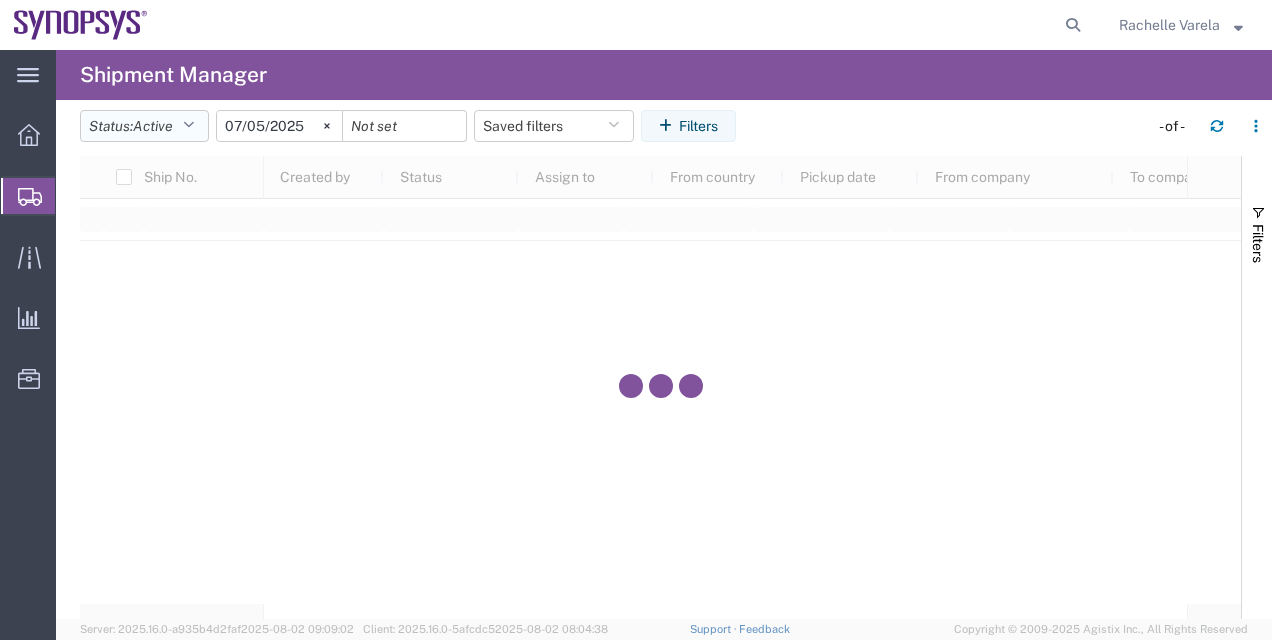 click 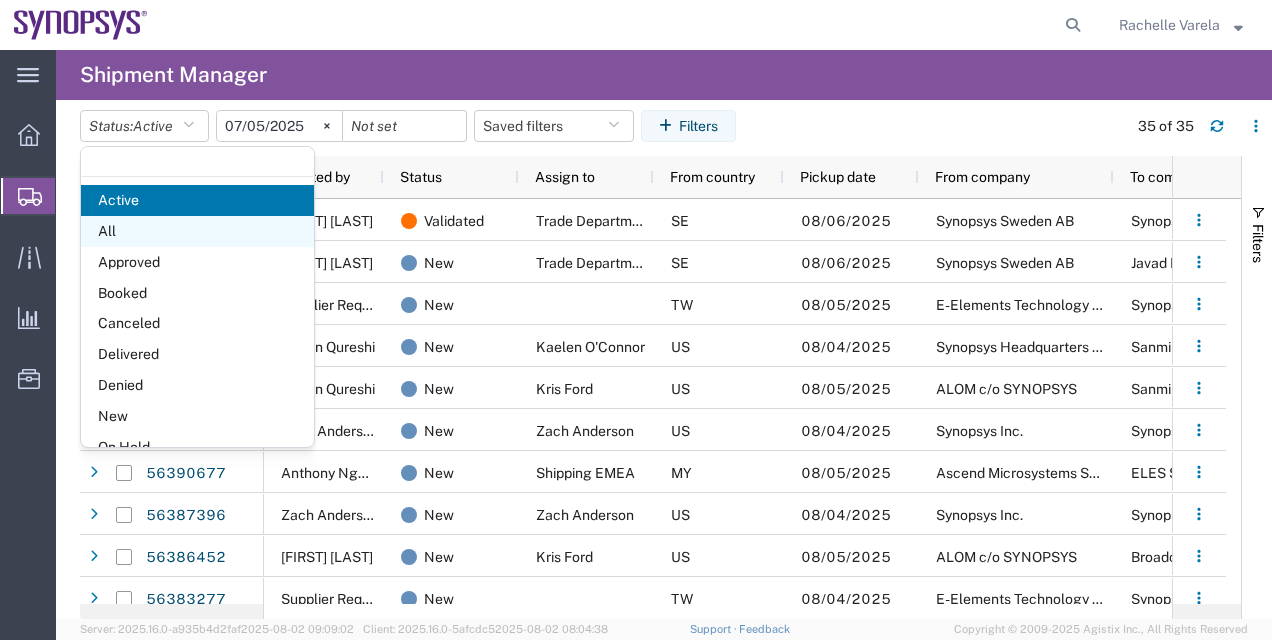 click on "All" 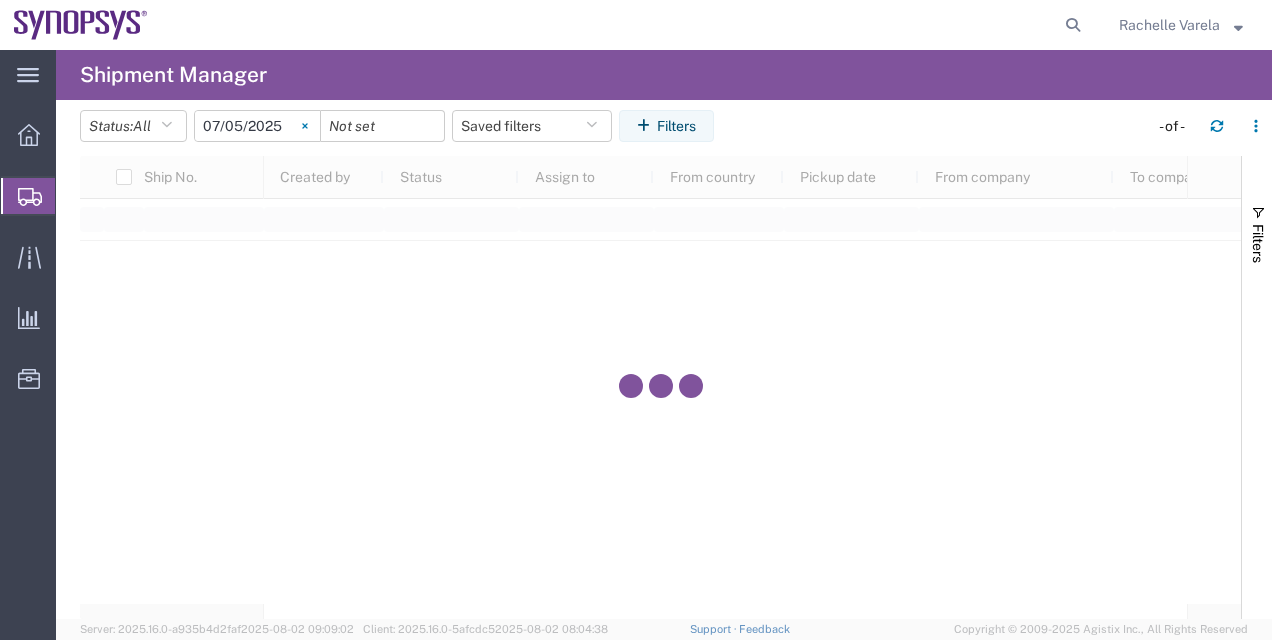 click at bounding box center [305, 126] 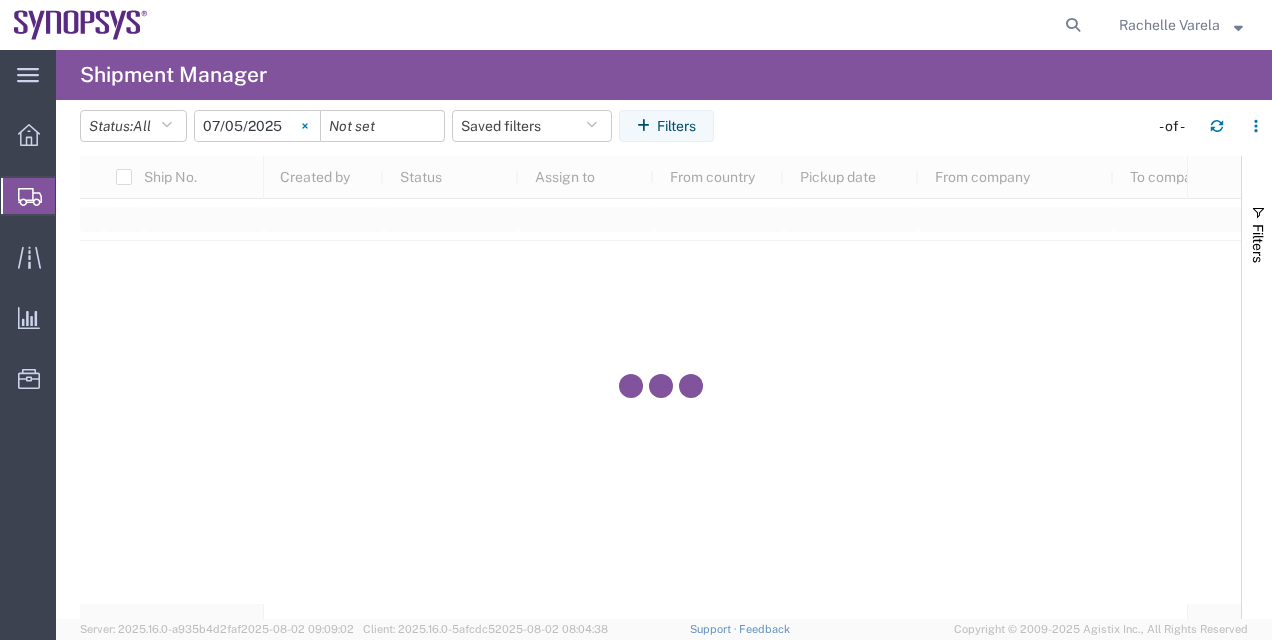 type 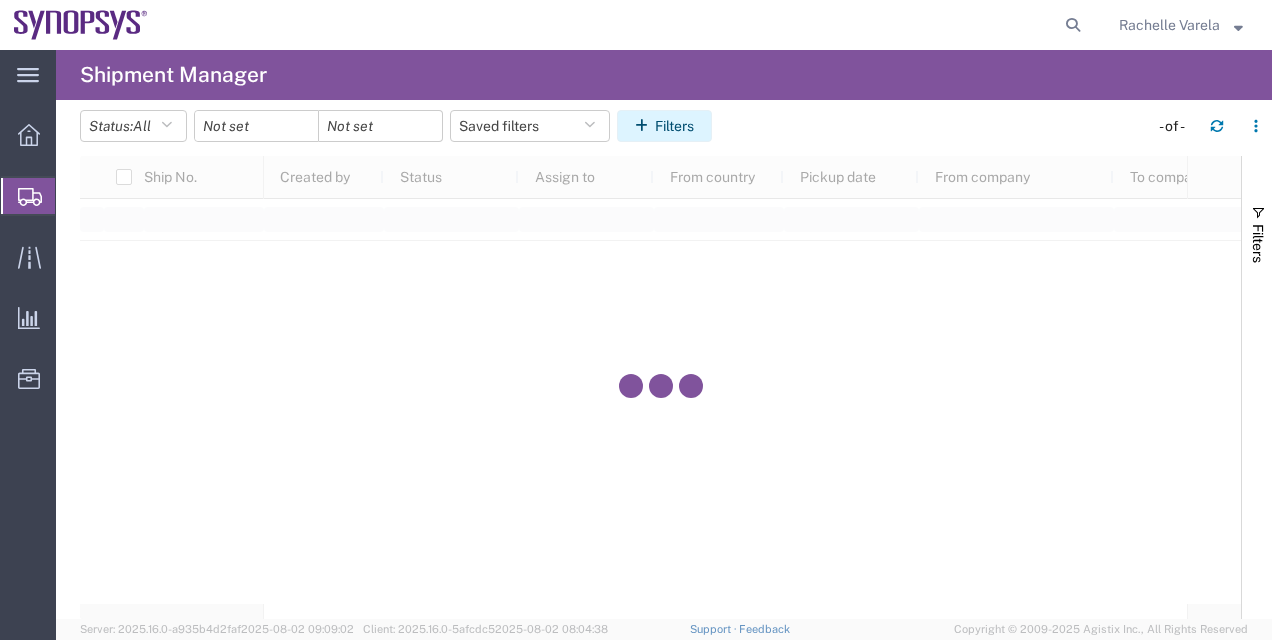 click on "Filters" 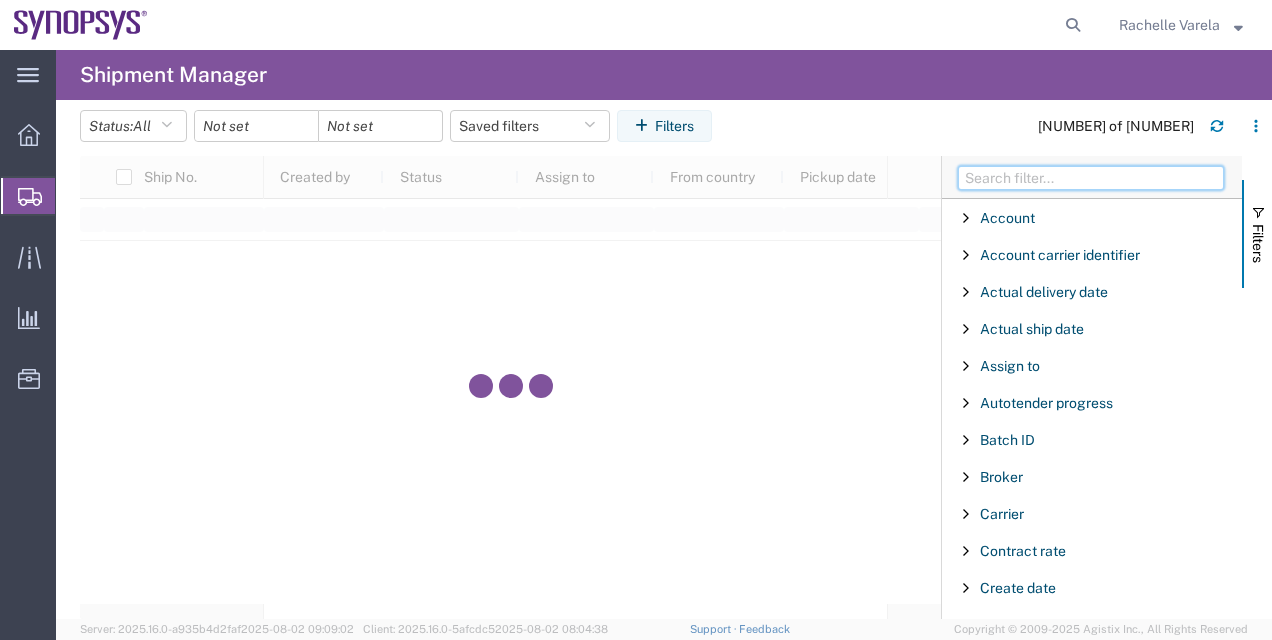 click at bounding box center (1091, 178) 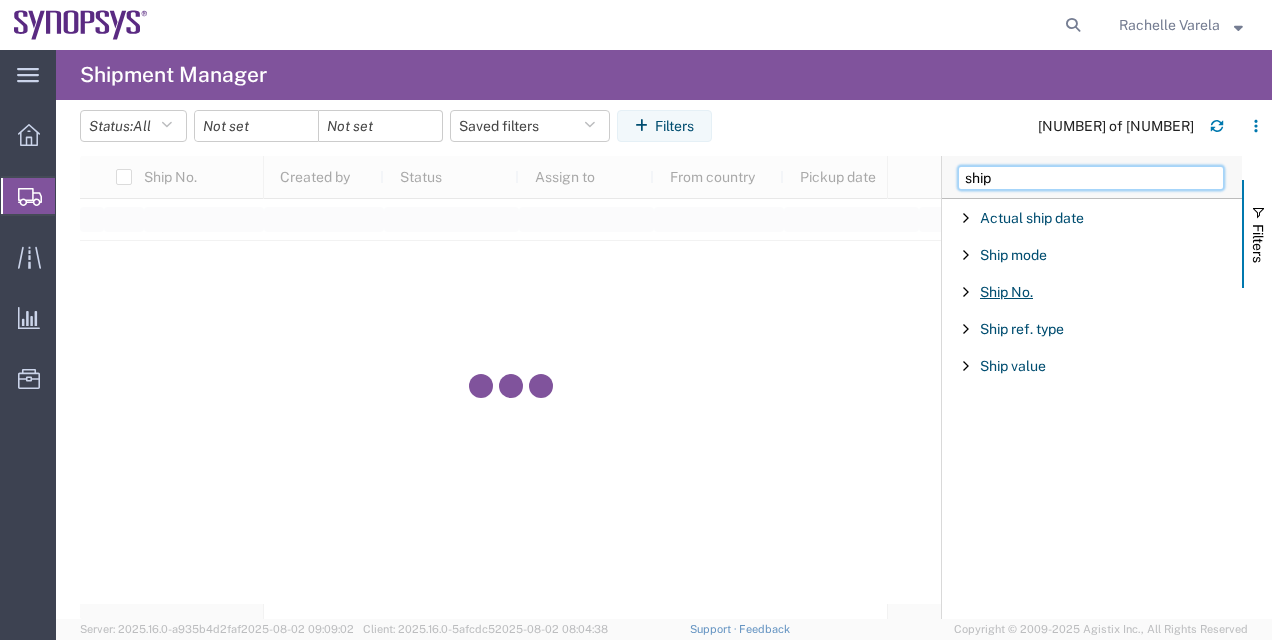 type on "ship" 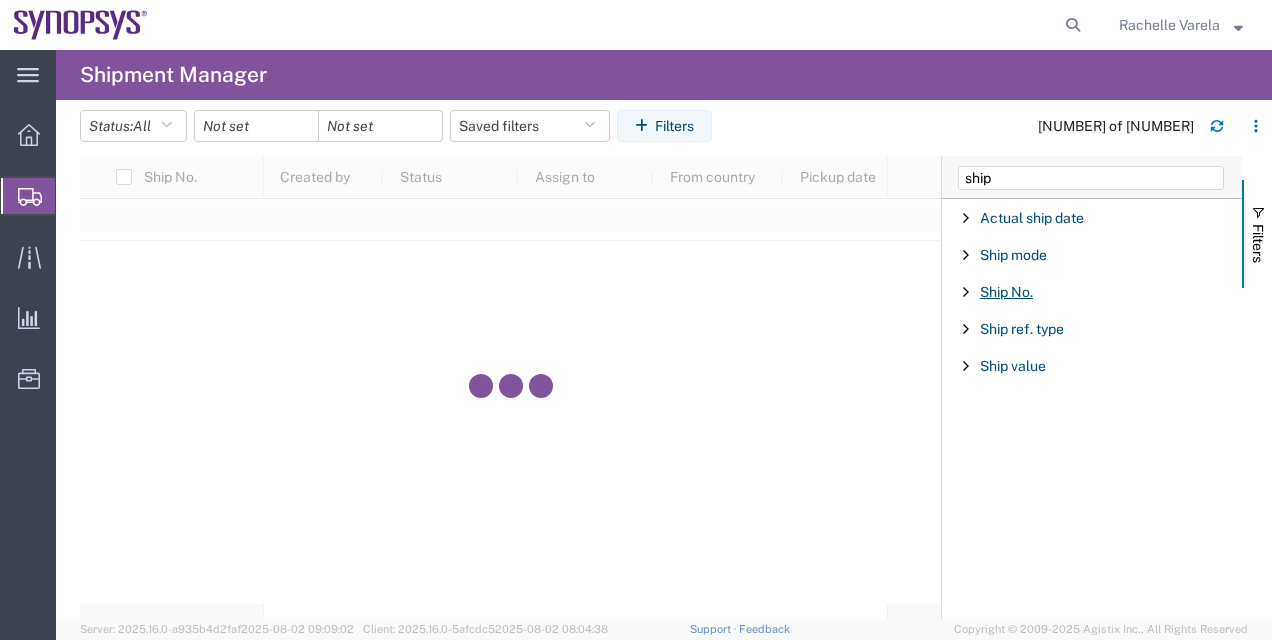 click on "Ship No." at bounding box center [1006, 292] 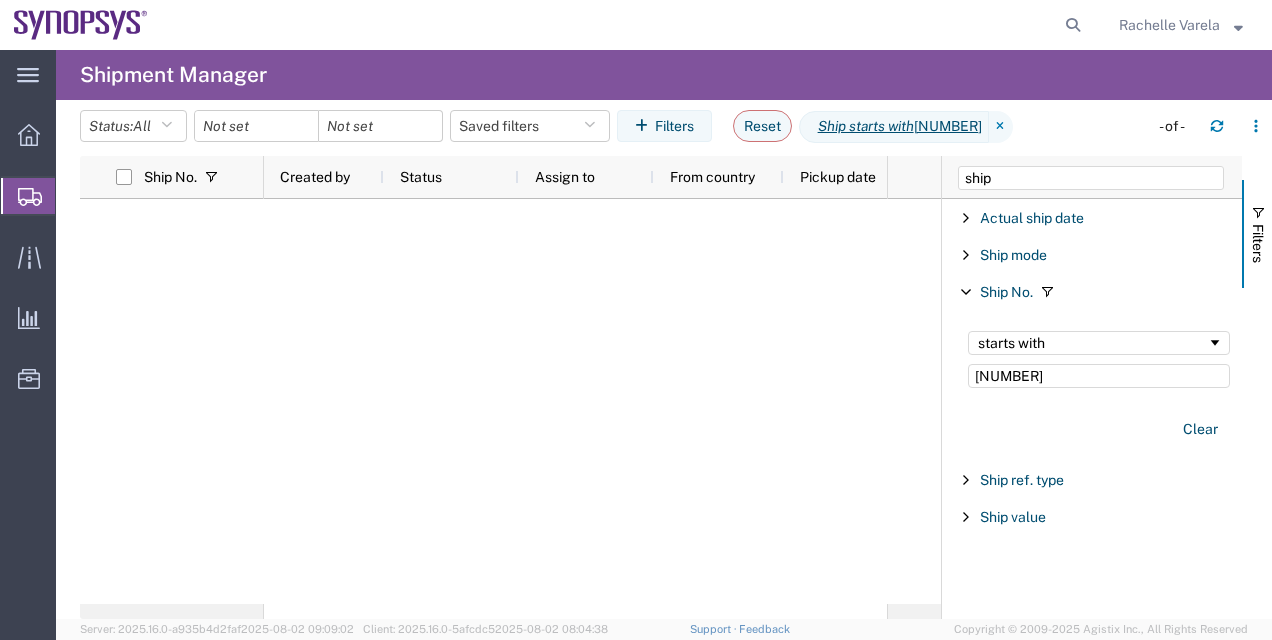 type on "[NUMBER]" 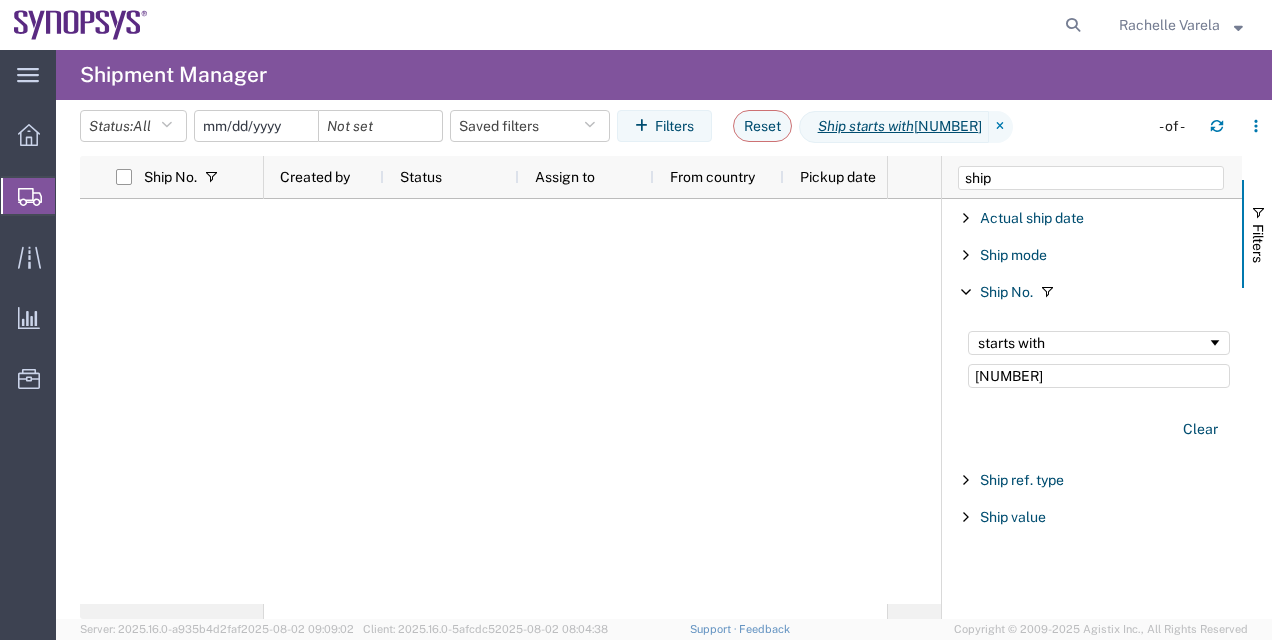 click 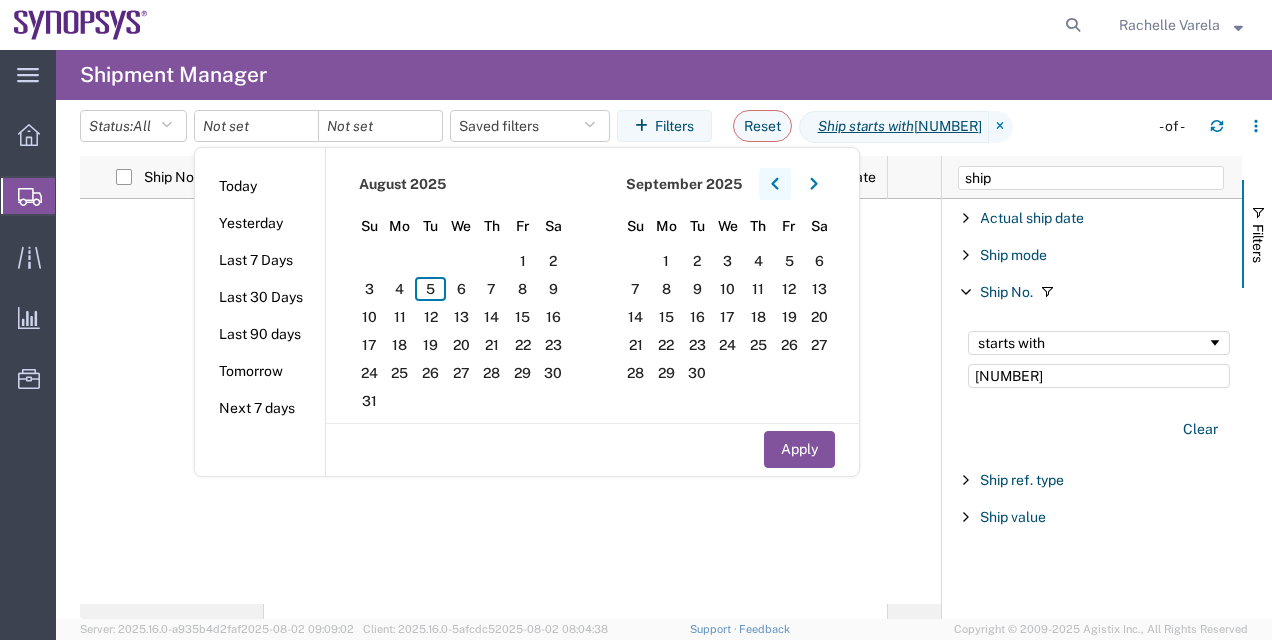 click 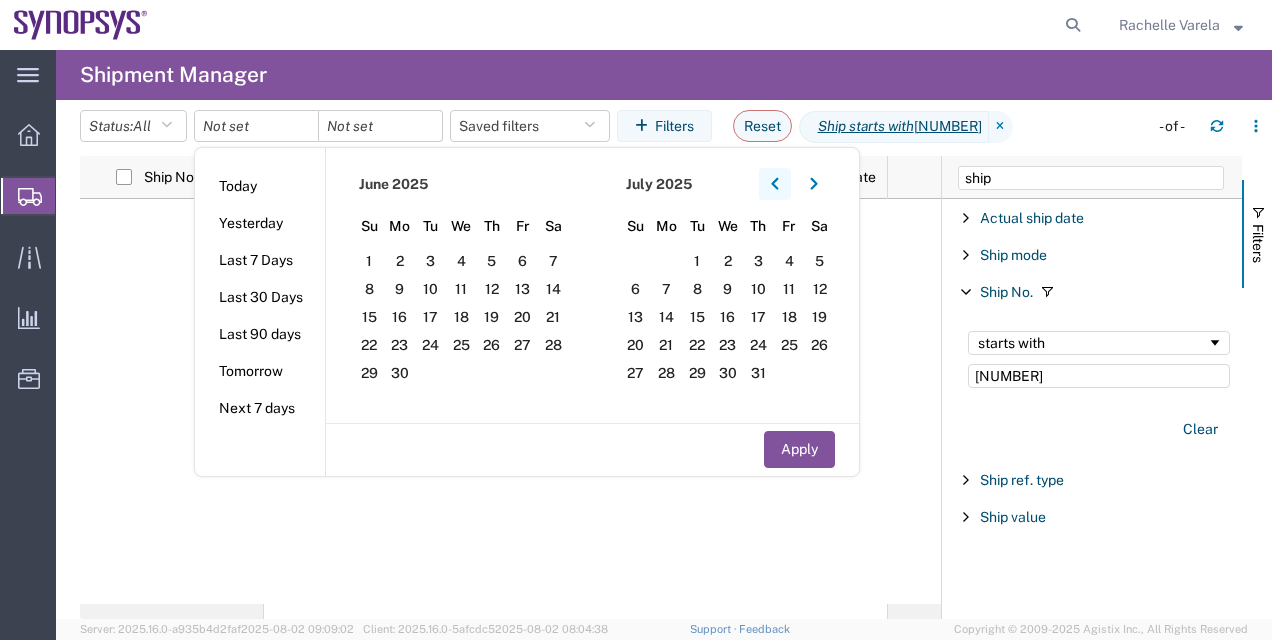 click 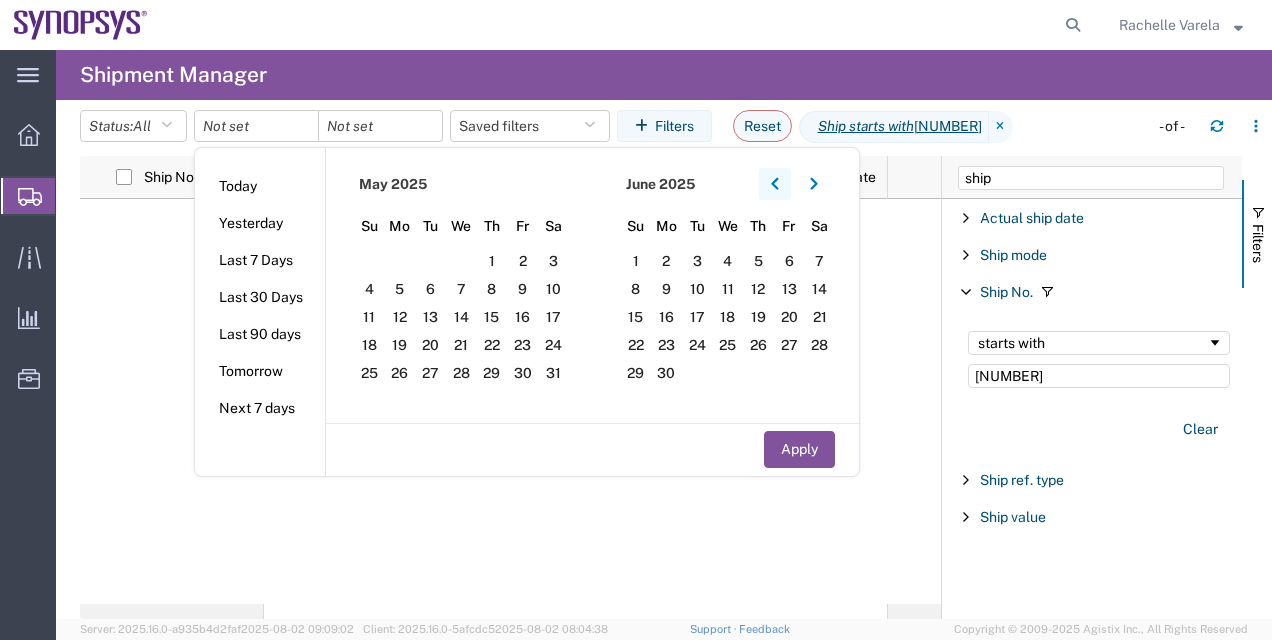 click 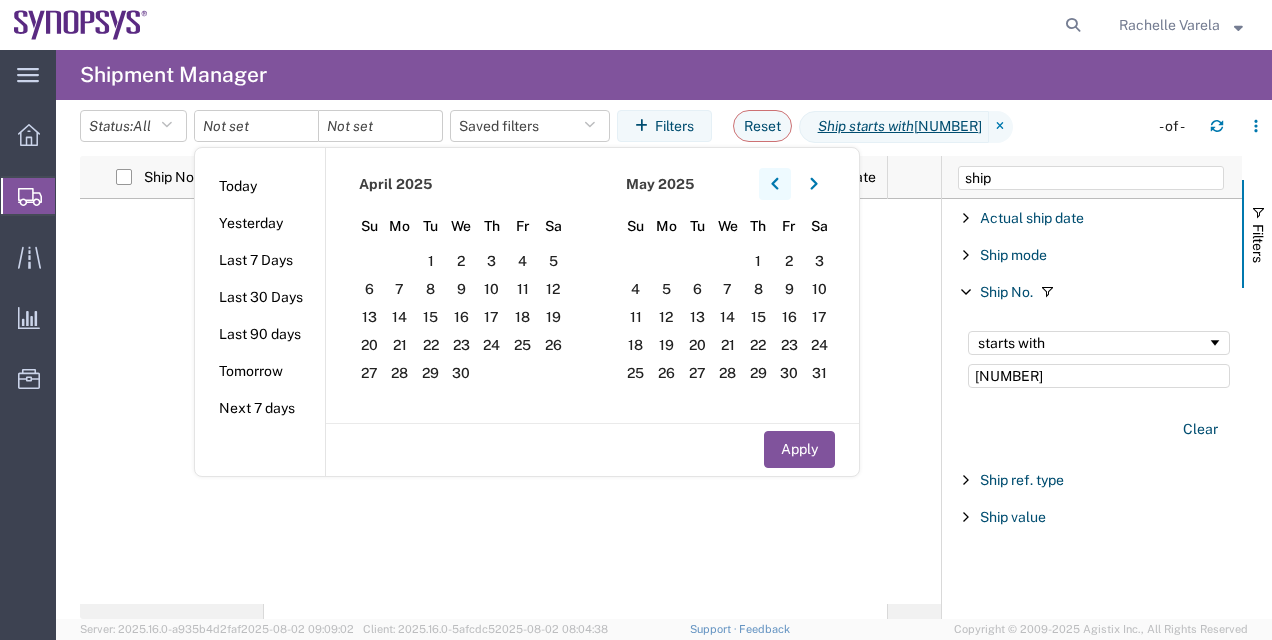 click 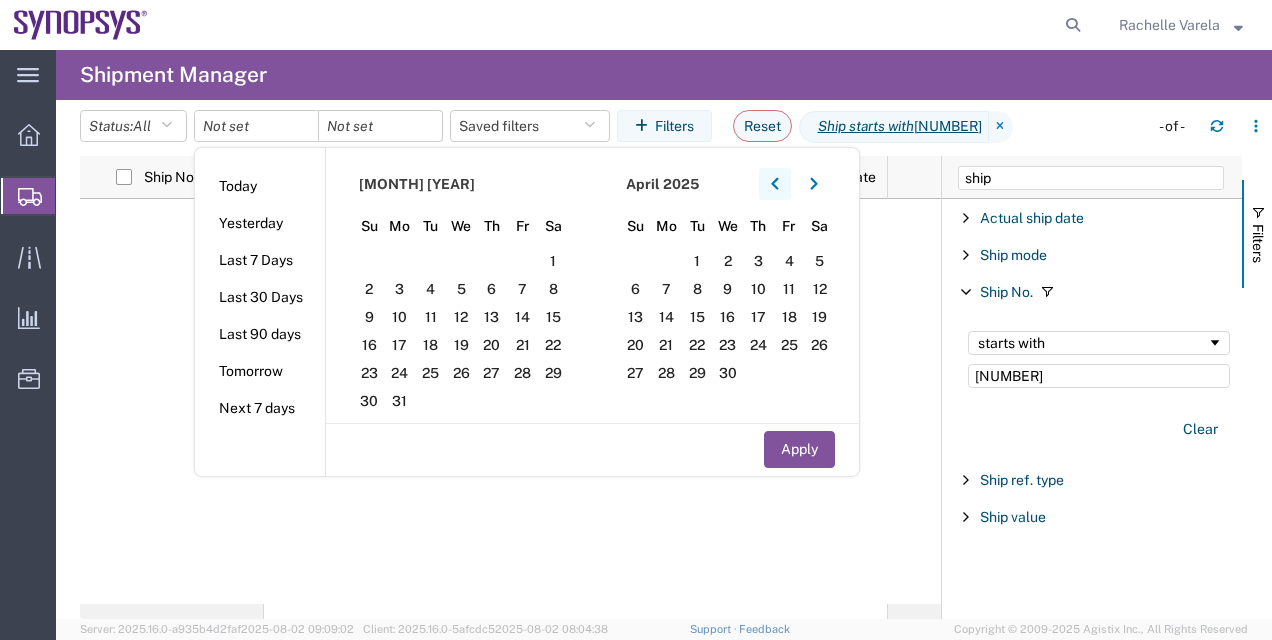 click 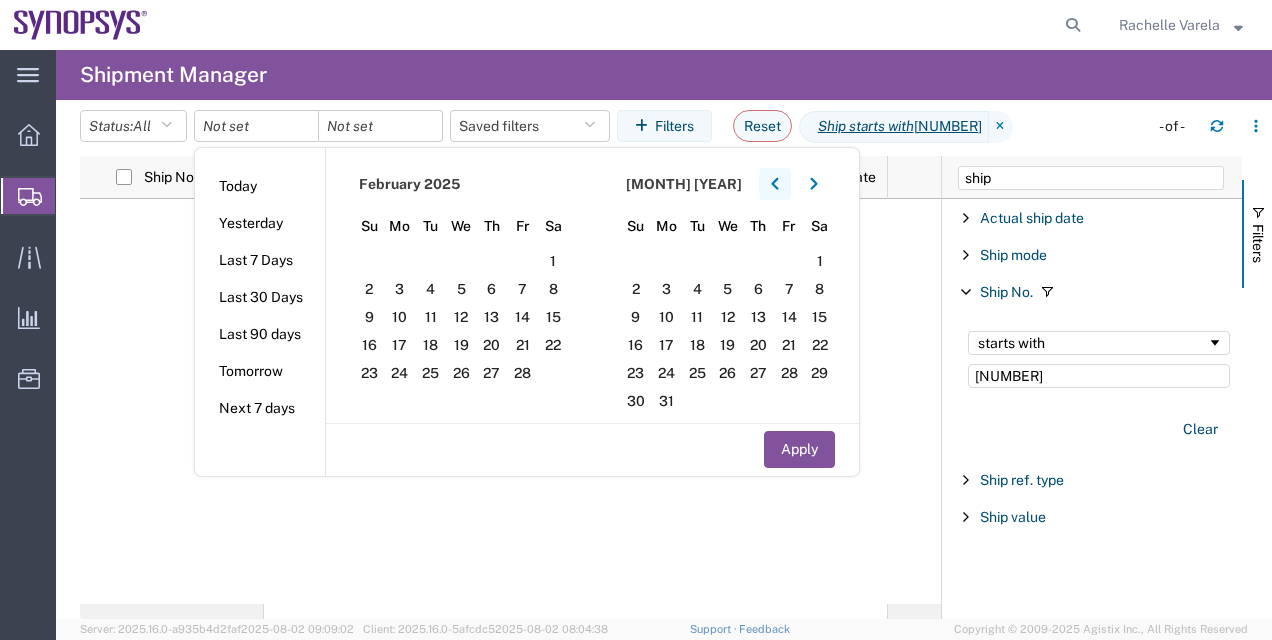 click 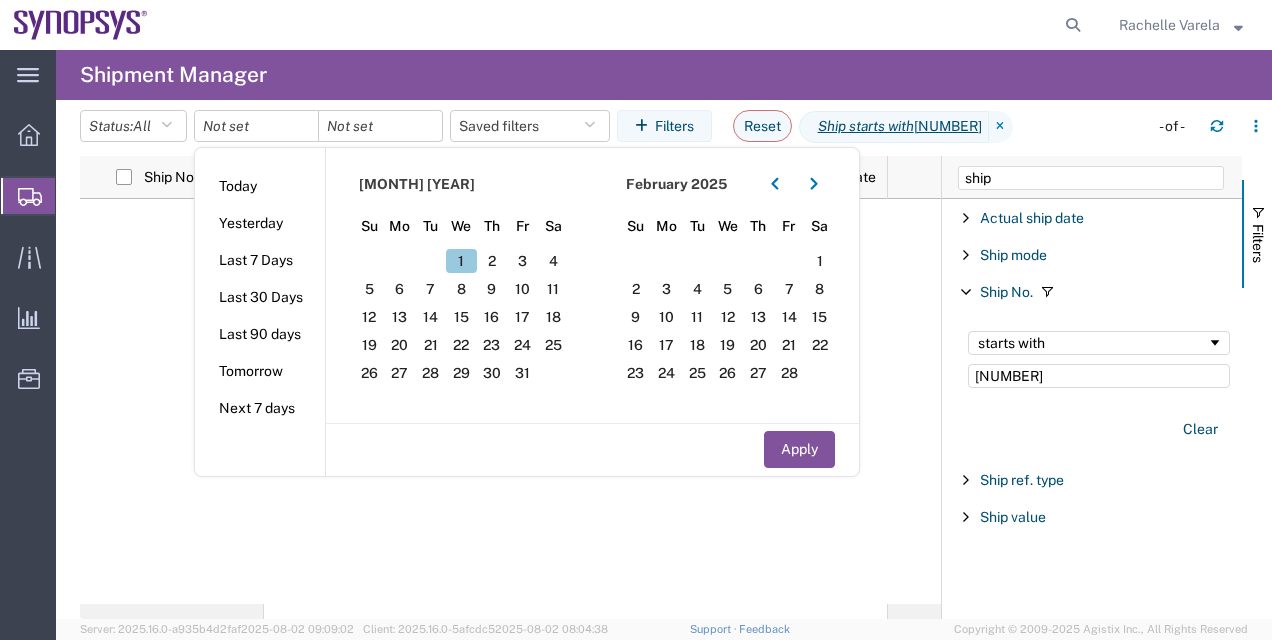 click on "1" 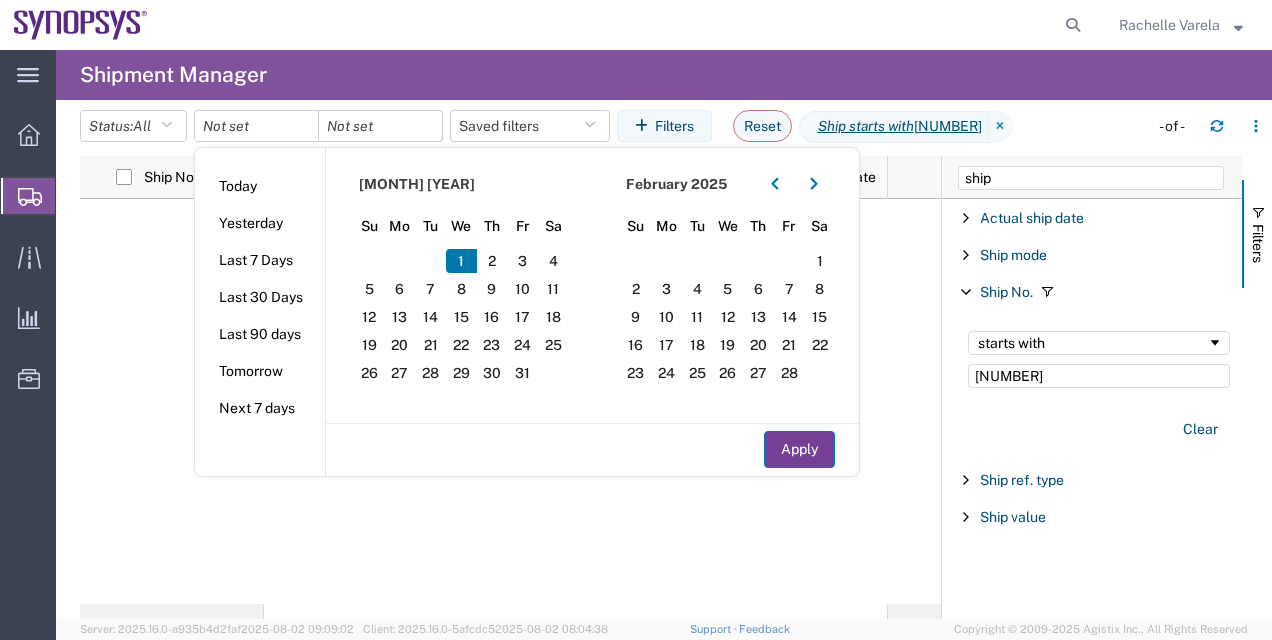 click on "Apply" 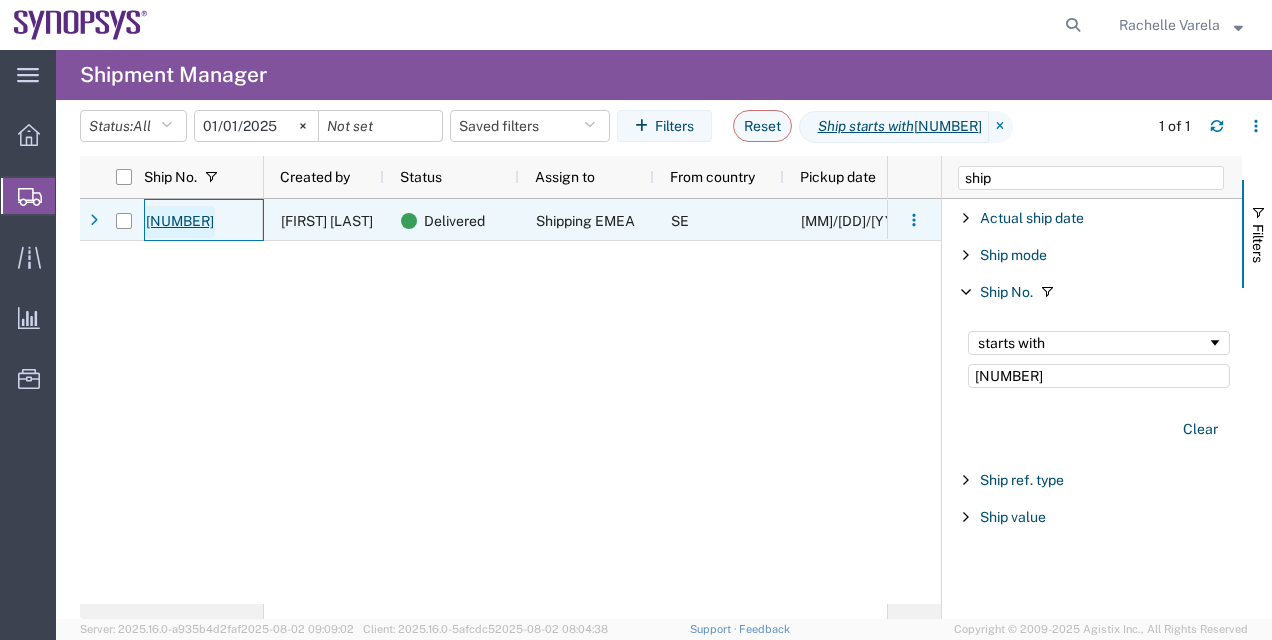 click on "[NUMBER]" 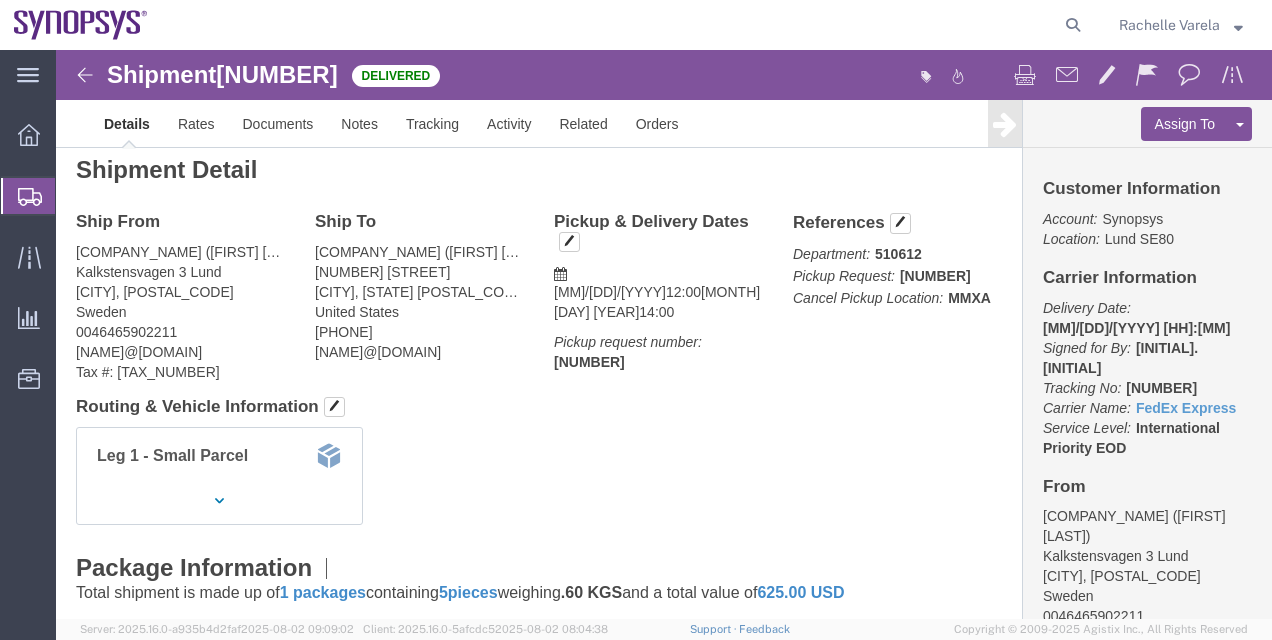 scroll, scrollTop: 0, scrollLeft: 0, axis: both 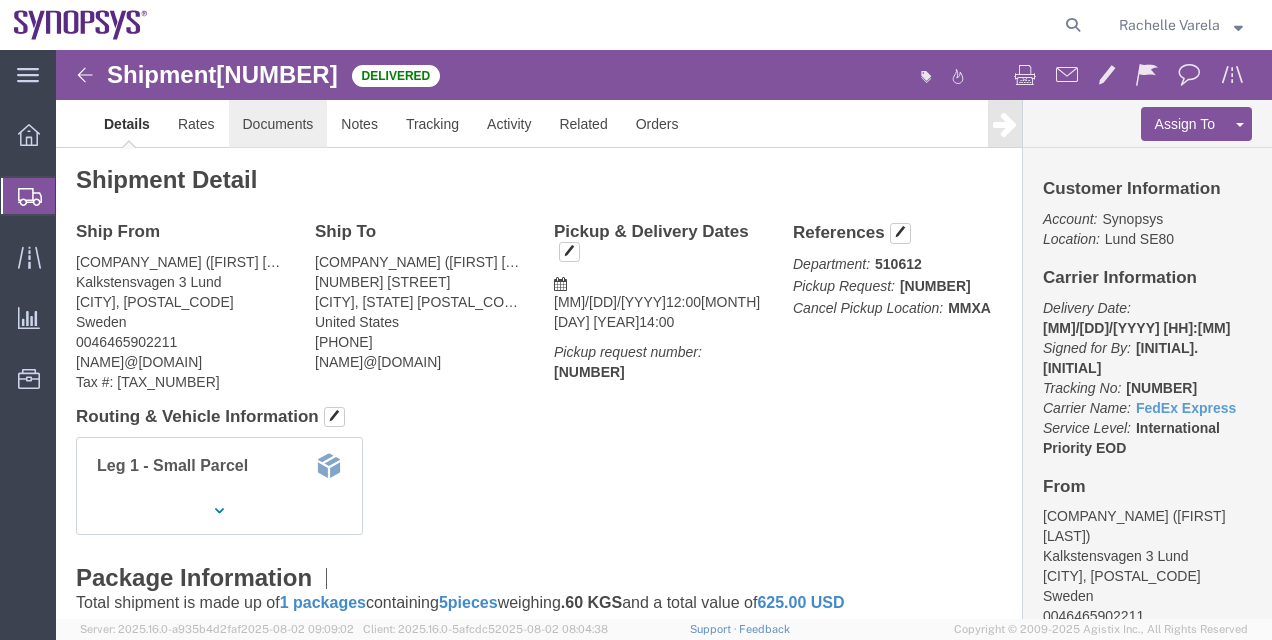 click on "Documents" 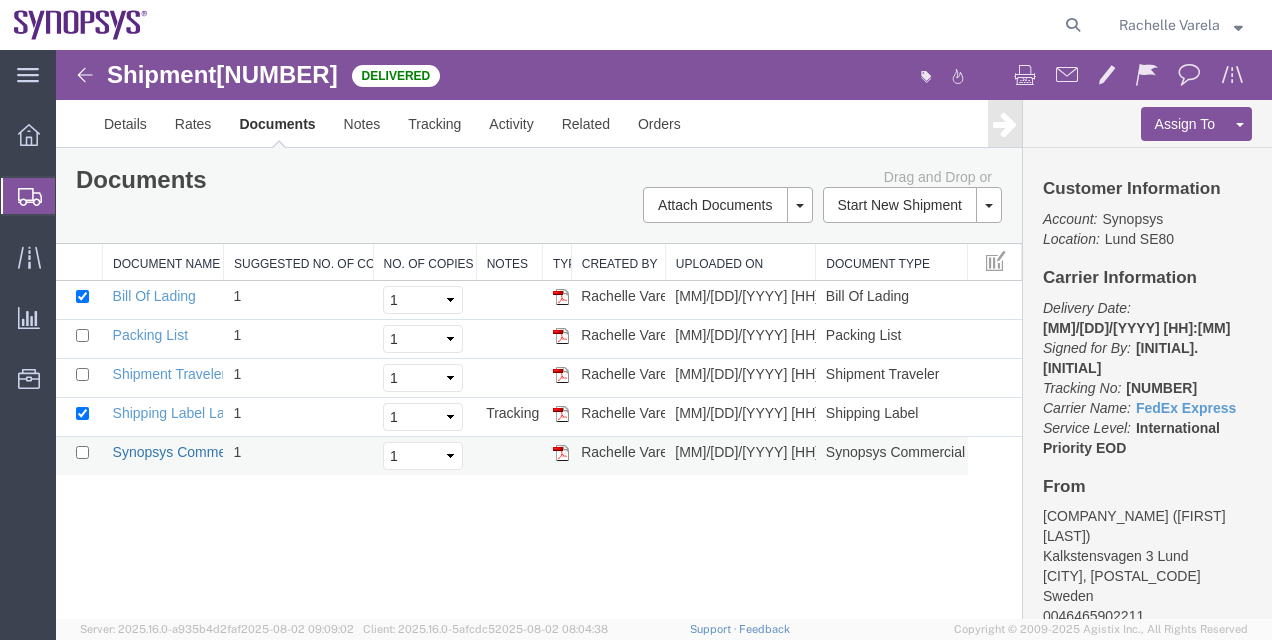 click on "Synopsys Commercial Invoice" at bounding box center (207, 452) 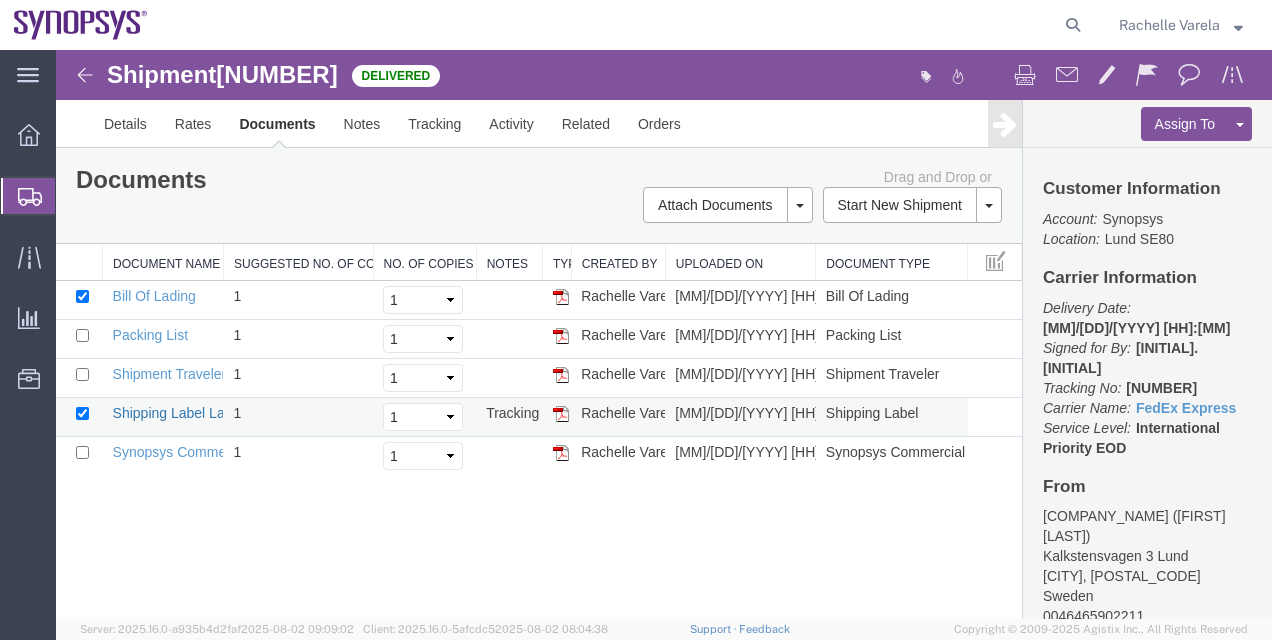click on "Shipping Label Laser" at bounding box center [179, 413] 